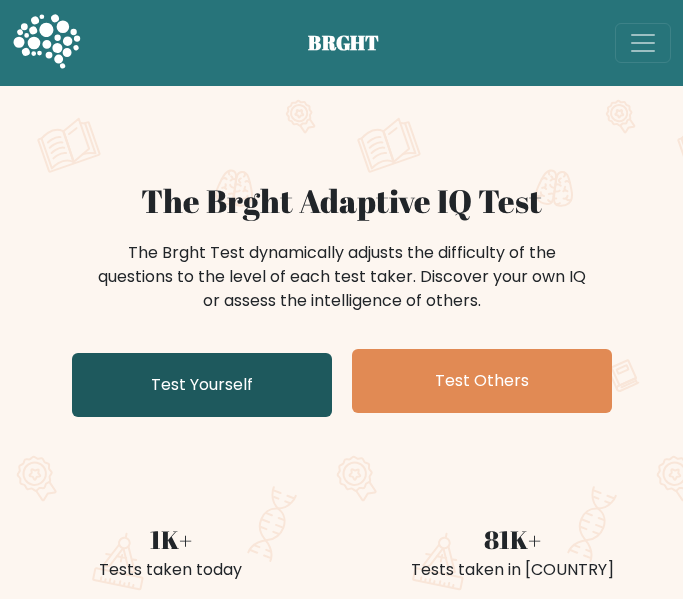 scroll, scrollTop: 0, scrollLeft: 0, axis: both 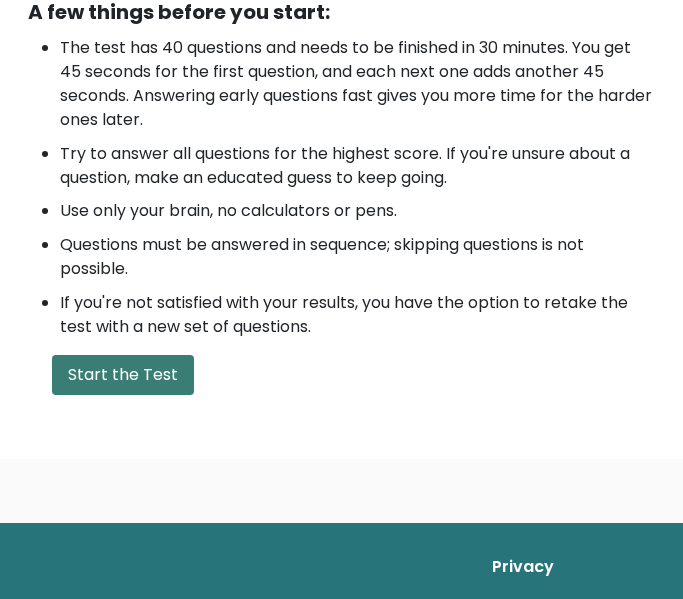 click on "Start the Test" at bounding box center (123, 375) 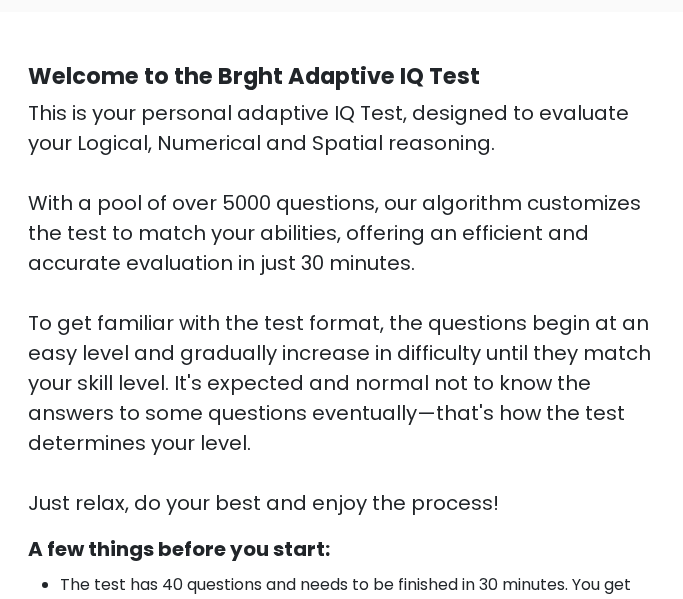 scroll, scrollTop: 0, scrollLeft: 0, axis: both 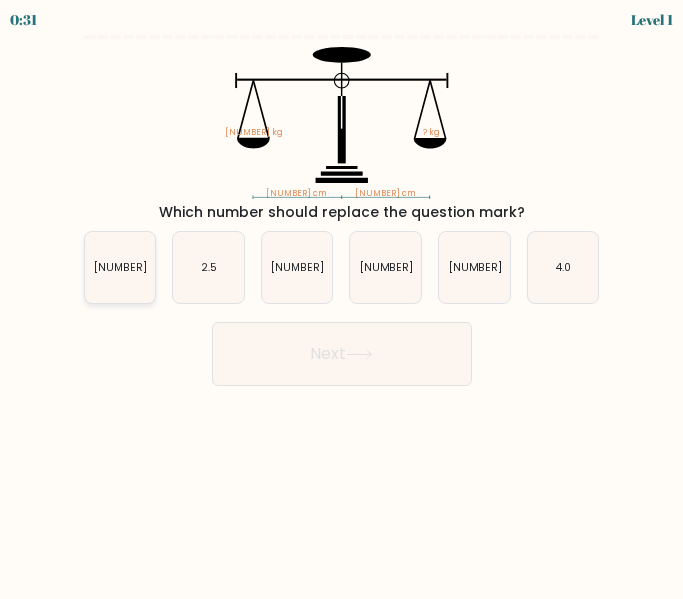 click on "[NUMBER]" at bounding box center (120, 267) 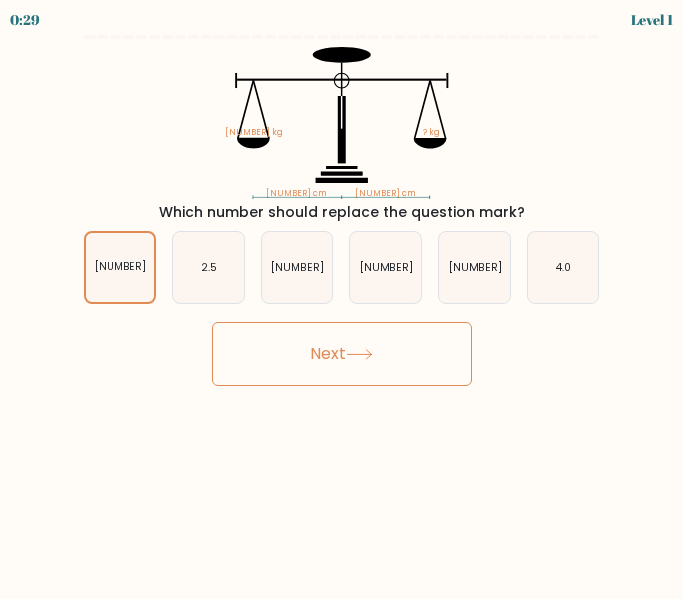 click on "Next" at bounding box center (342, 354) 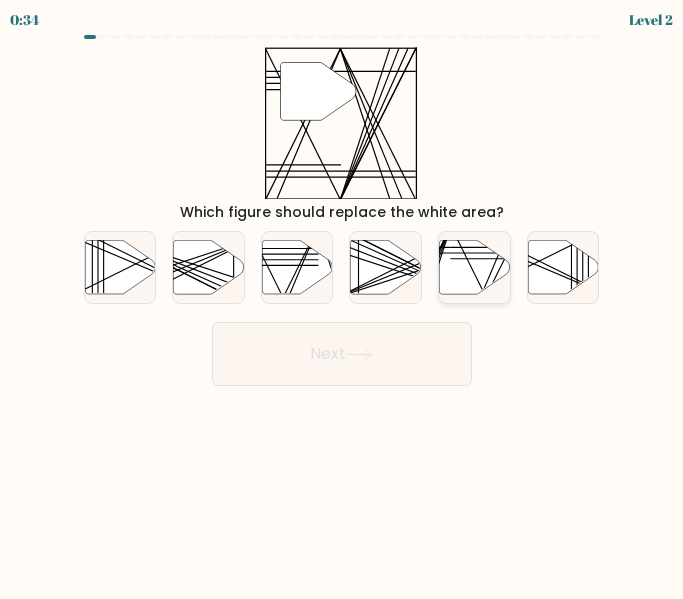 click at bounding box center [474, 267] 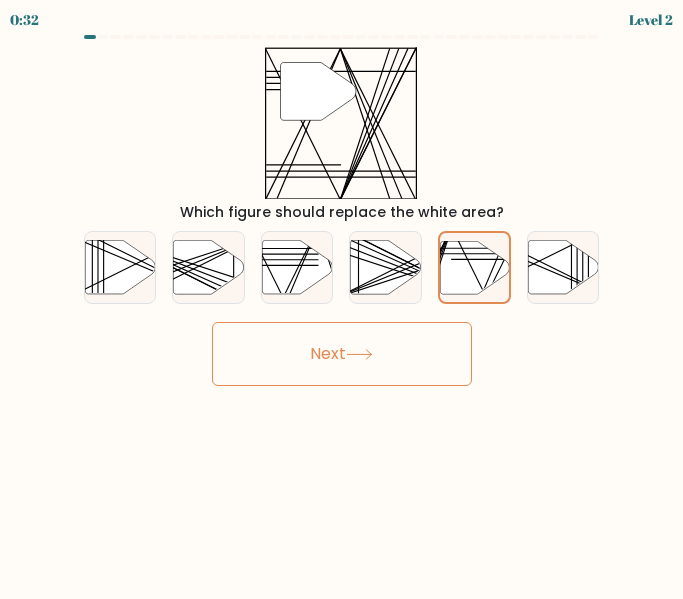 click at bounding box center (359, 354) 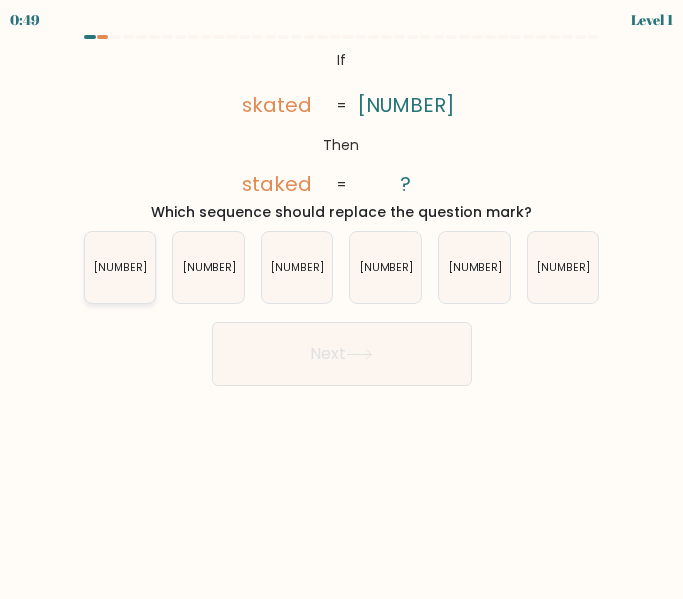 click on "[NUMBER]" at bounding box center (120, 267) 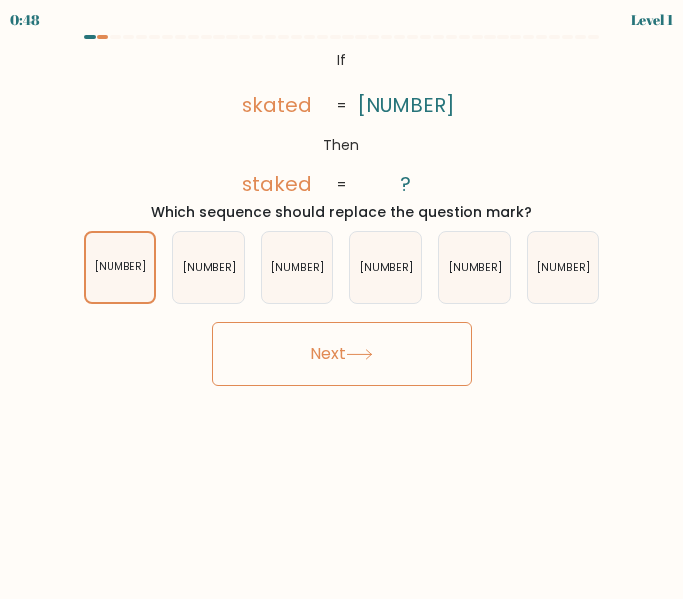 click on "Next" at bounding box center [342, 354] 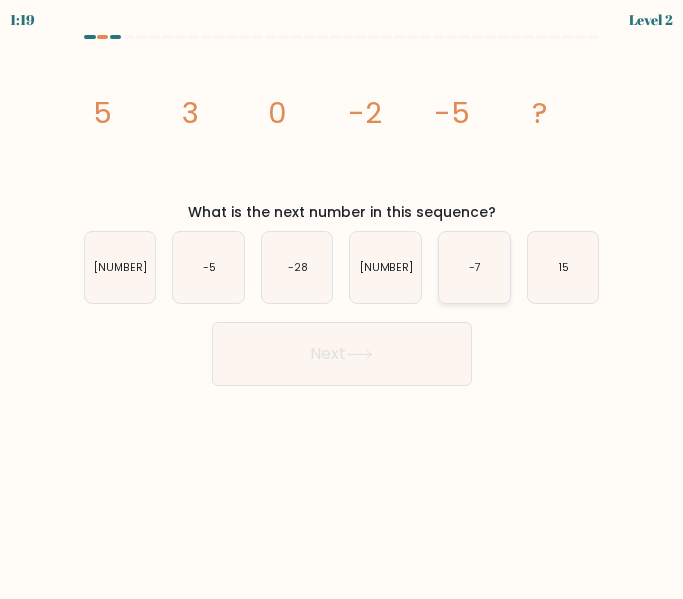 click on "-7" at bounding box center (475, 267) 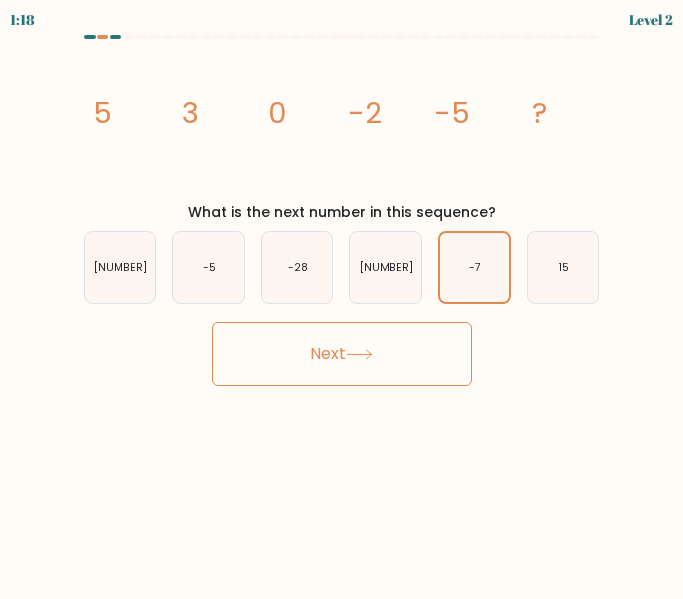 click on "Next" at bounding box center (342, 354) 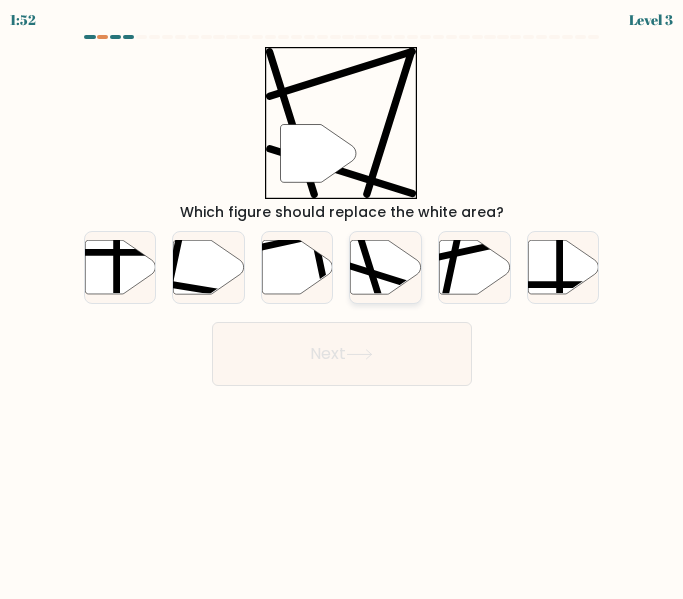 click at bounding box center [386, 267] 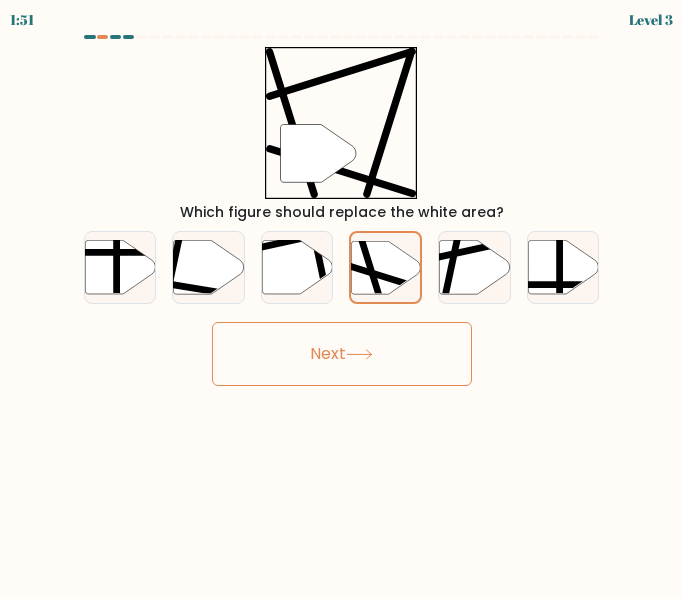 click on "Next" at bounding box center [342, 354] 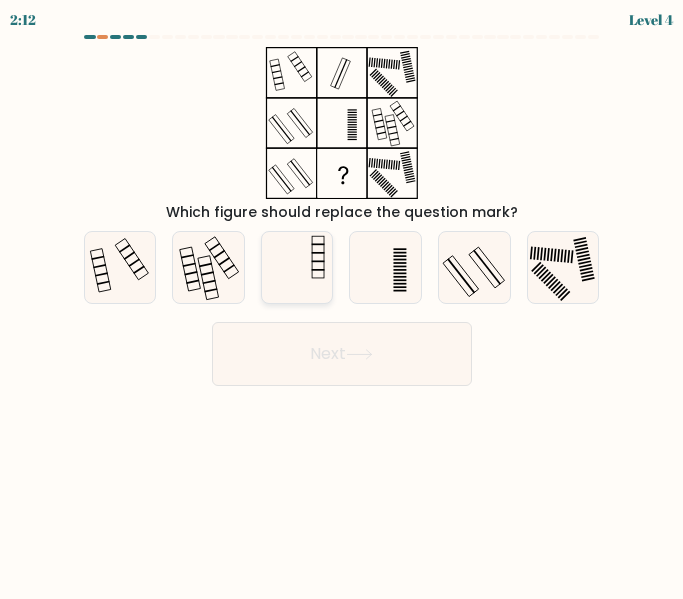 click at bounding box center [297, 267] 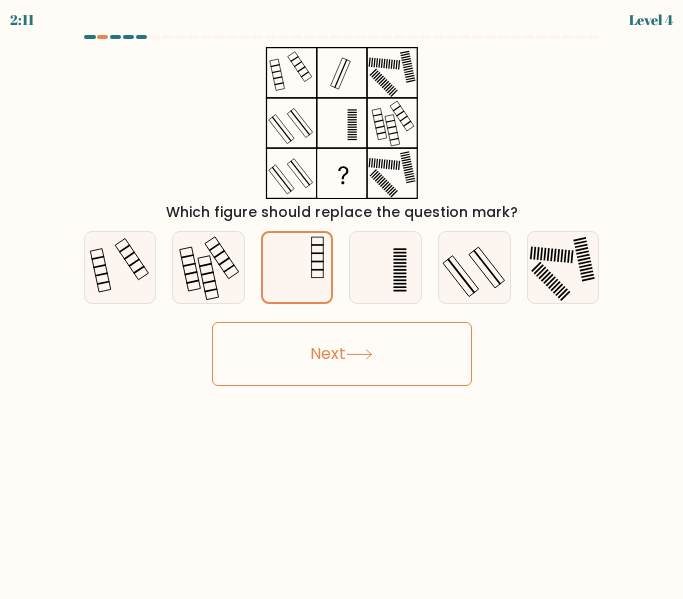 click on "Next" at bounding box center (342, 354) 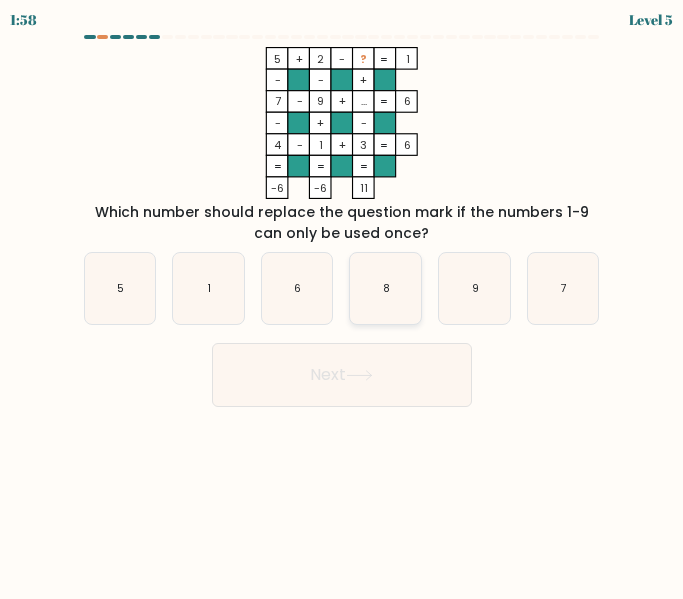 click on "8" at bounding box center (385, 288) 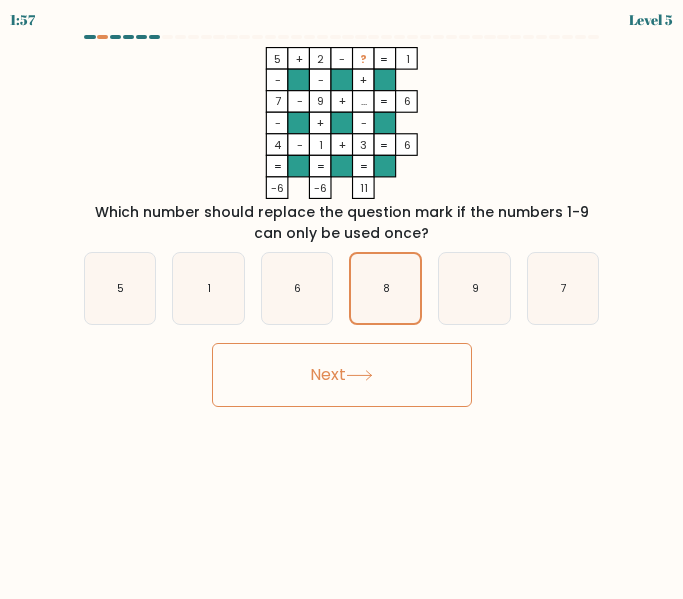 click on "Next" at bounding box center (342, 375) 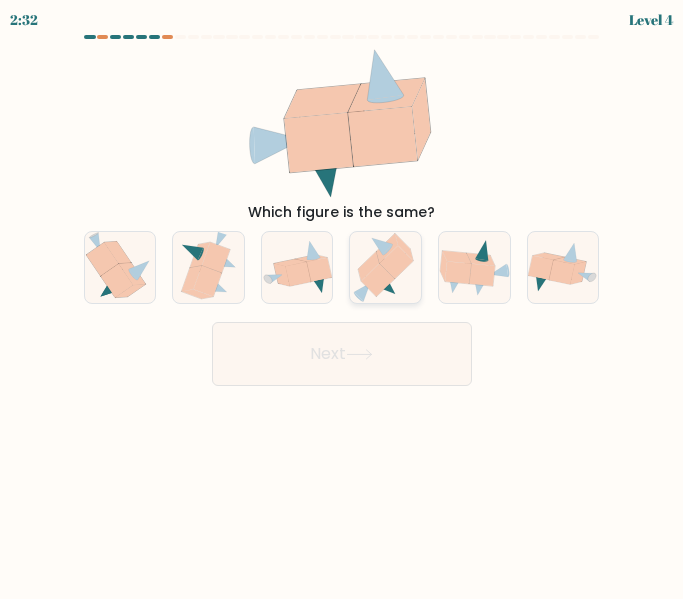 click at bounding box center (385, 267) 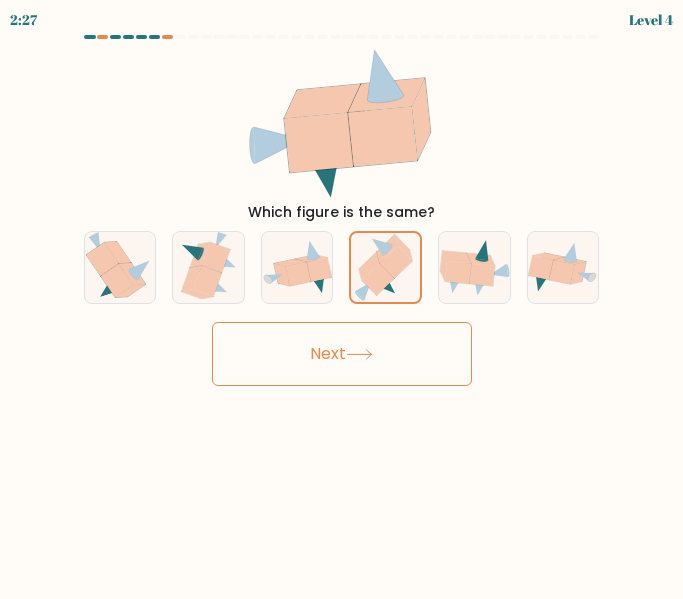 click on "Next" at bounding box center (342, 354) 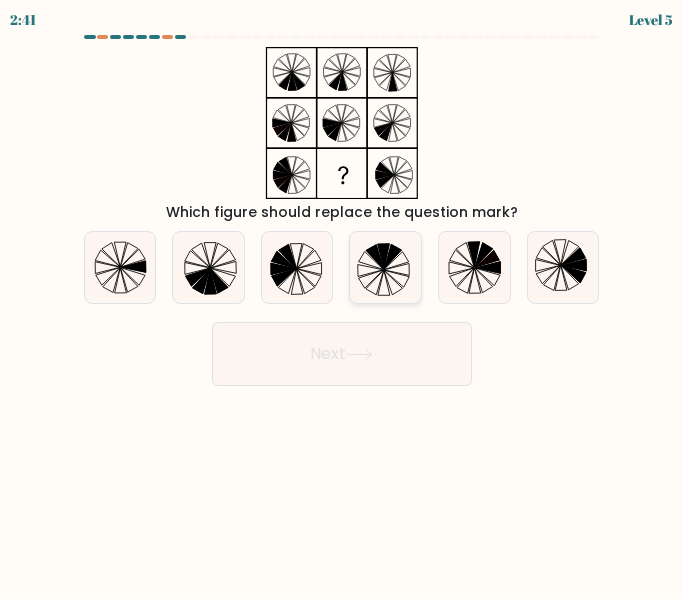 click at bounding box center [385, 267] 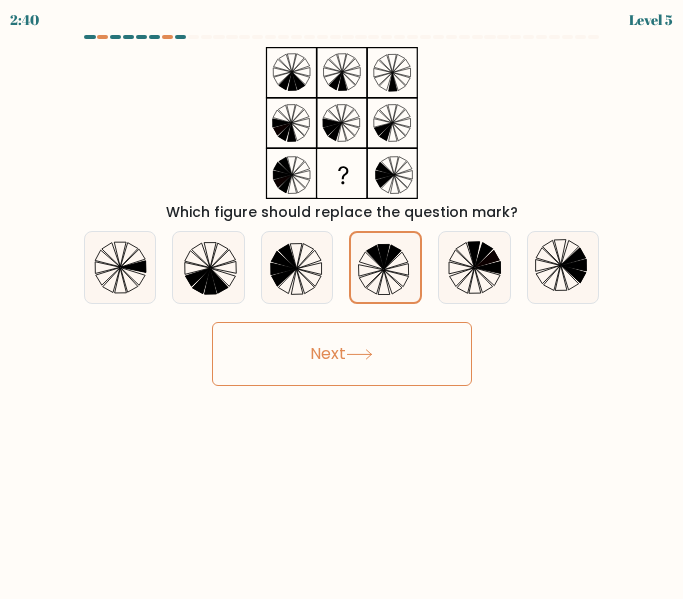 click at bounding box center [359, 354] 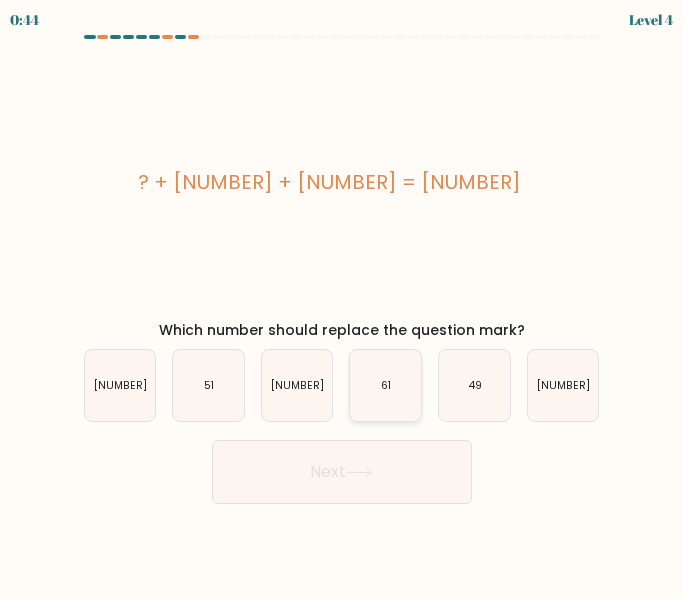 type 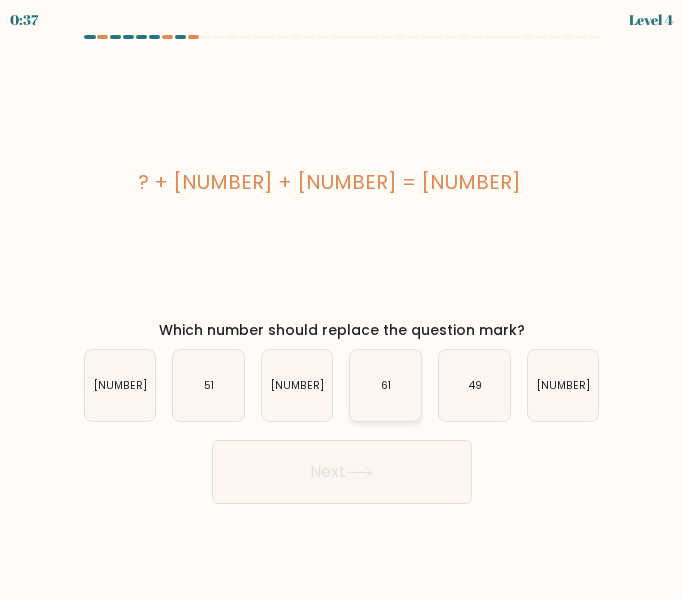 click on "Next" at bounding box center (342, 472) 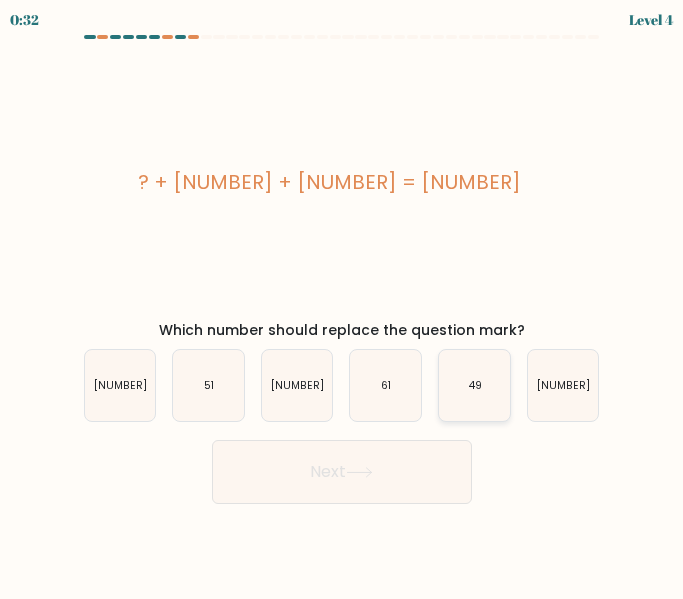 click on "e.
[NUMBER]" at bounding box center [342, 302] 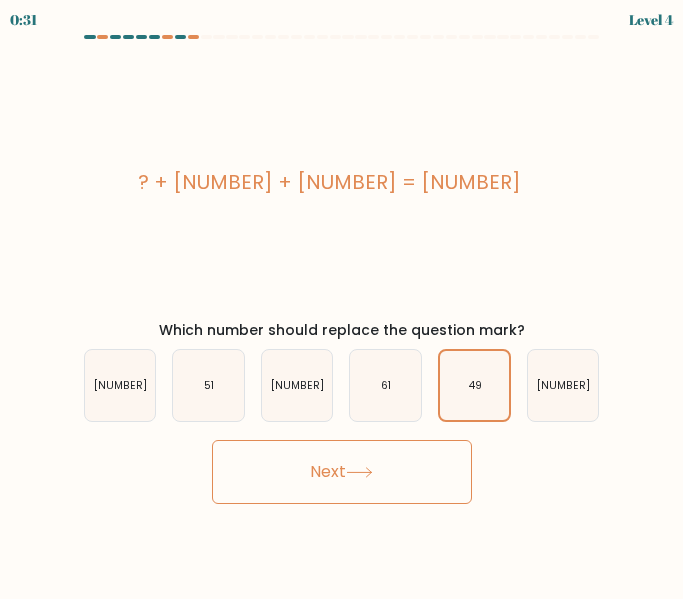 click on "Next" at bounding box center [342, 472] 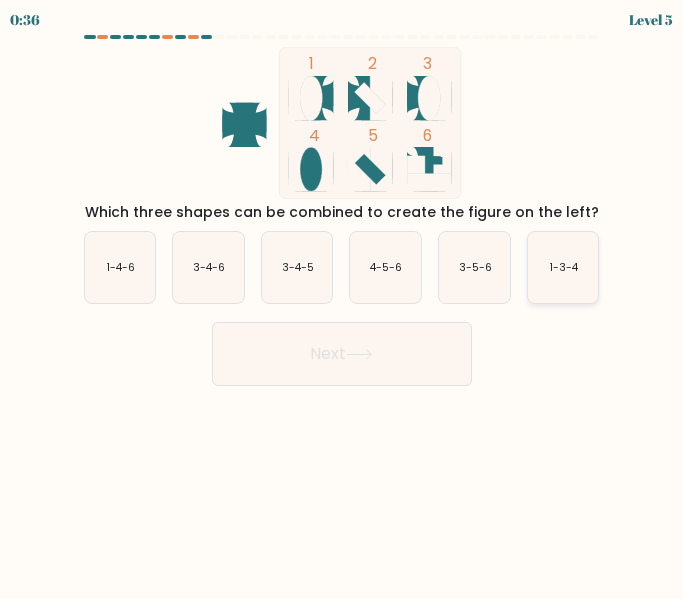 click on "1-3-4" at bounding box center [564, 267] 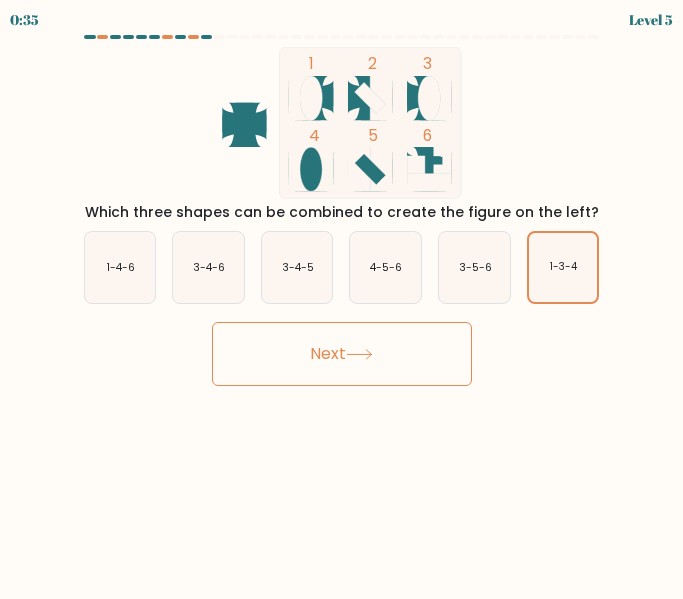 click on "Next" at bounding box center (342, 354) 